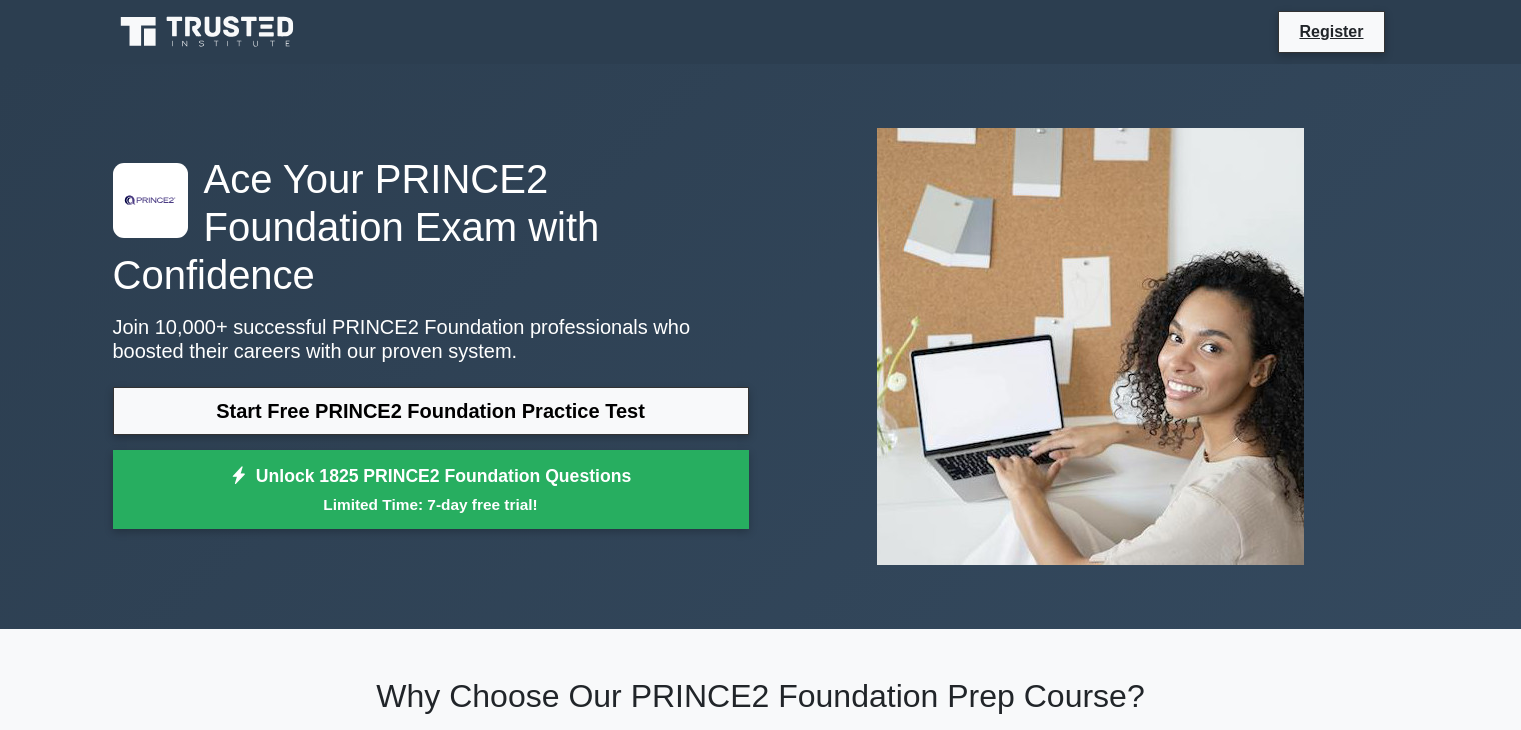 scroll, scrollTop: 0, scrollLeft: 0, axis: both 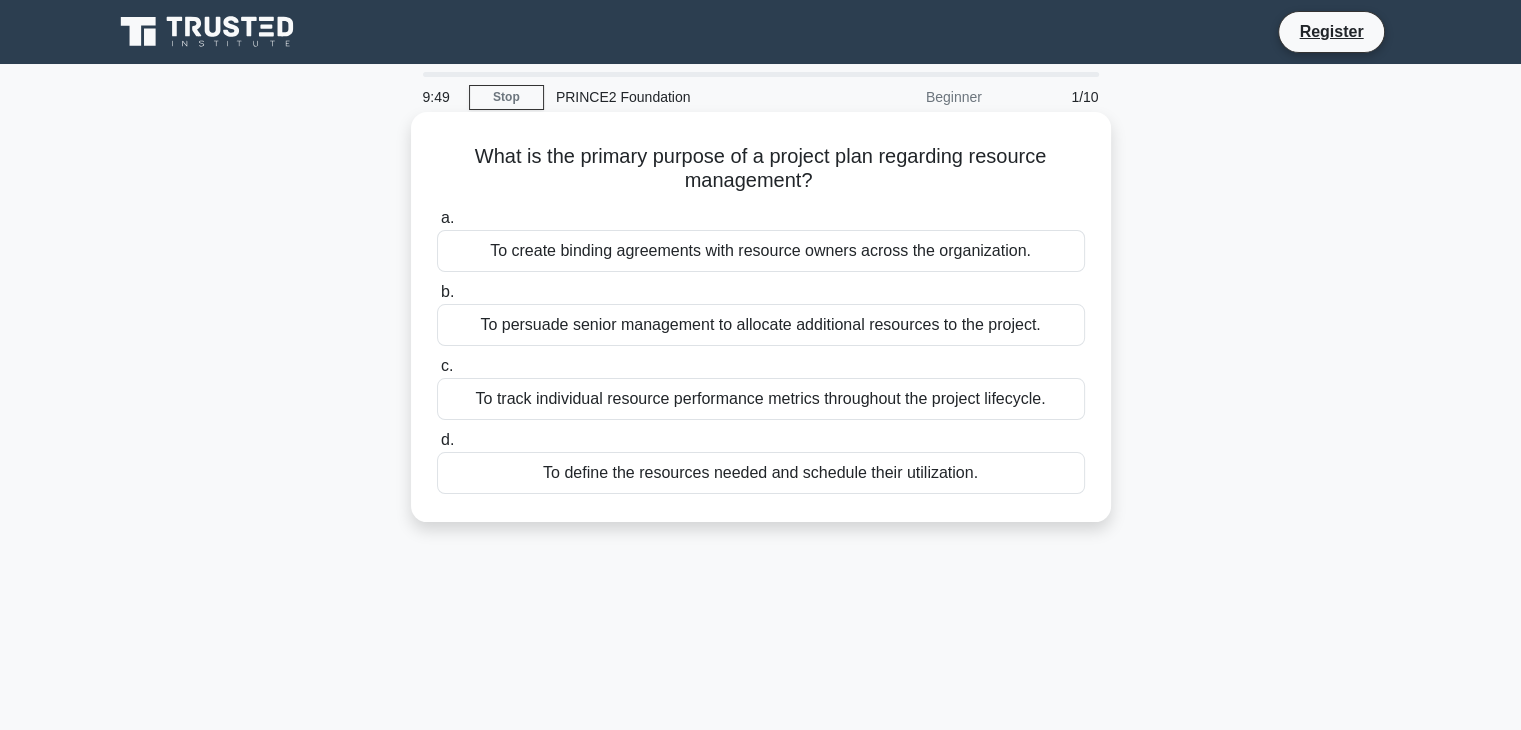 click on "To persuade senior management to allocate additional resources to the project." at bounding box center [761, 325] 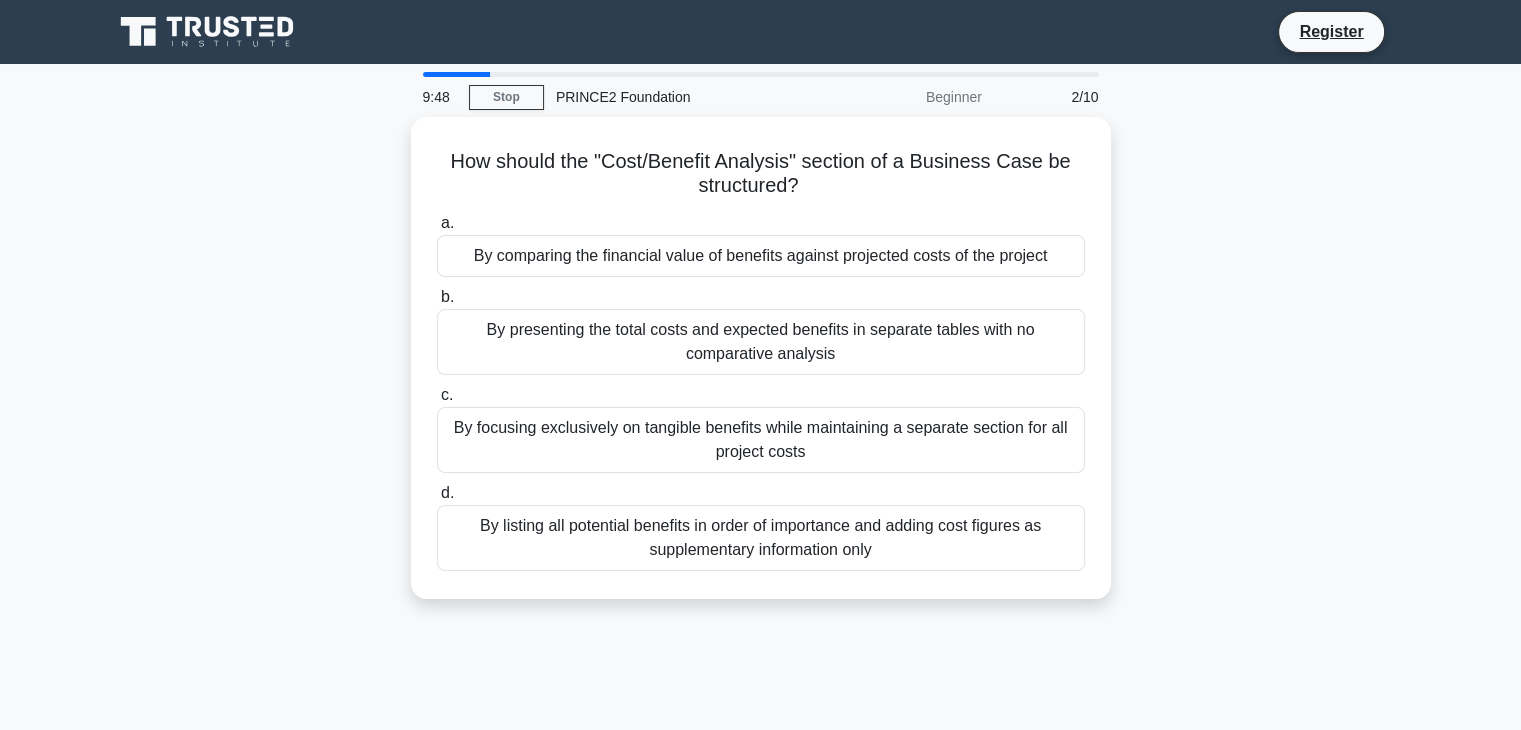 click on "By presenting the total costs and expected benefits in separate tables with no comparative analysis" at bounding box center [761, 342] 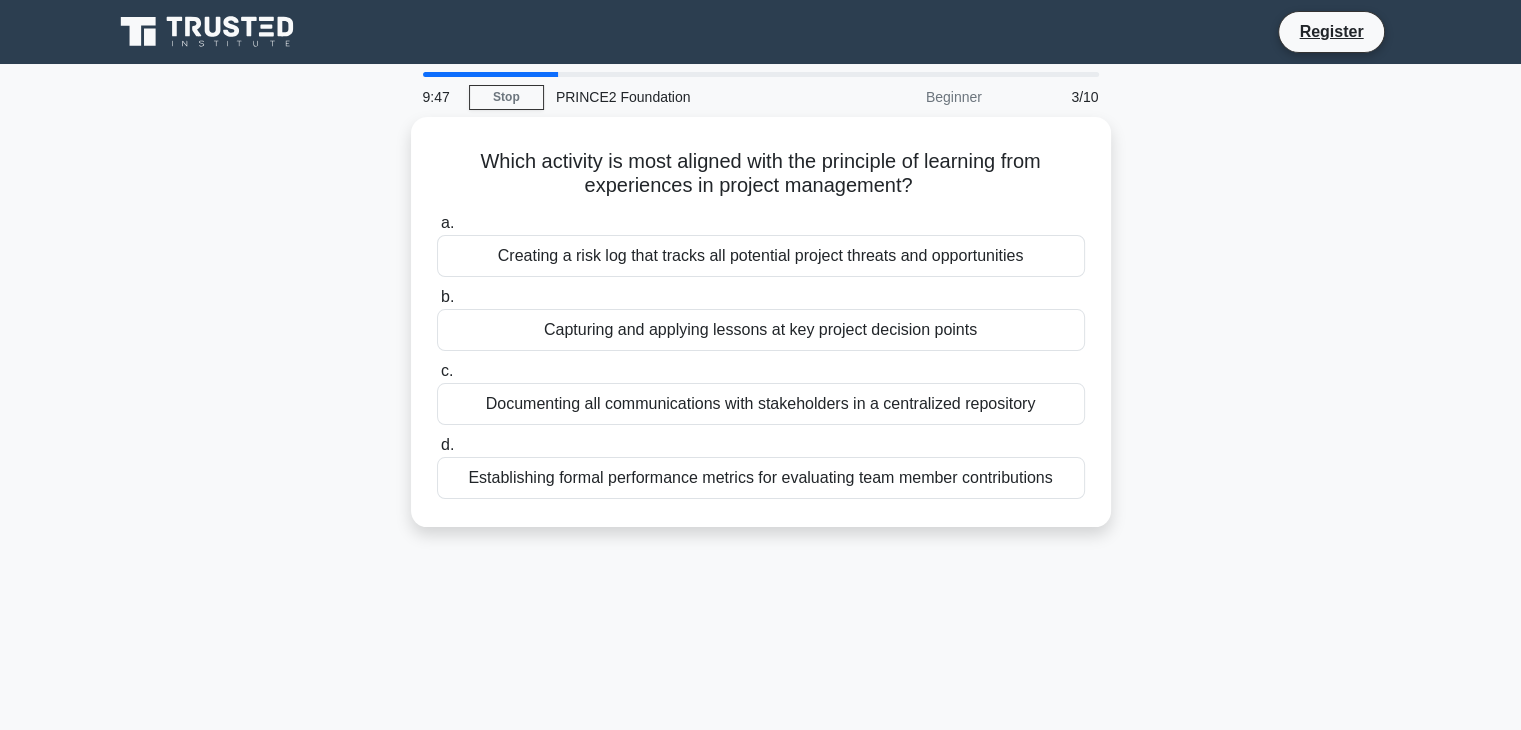 click on "Capturing and applying lessons at key project decision points" at bounding box center (761, 330) 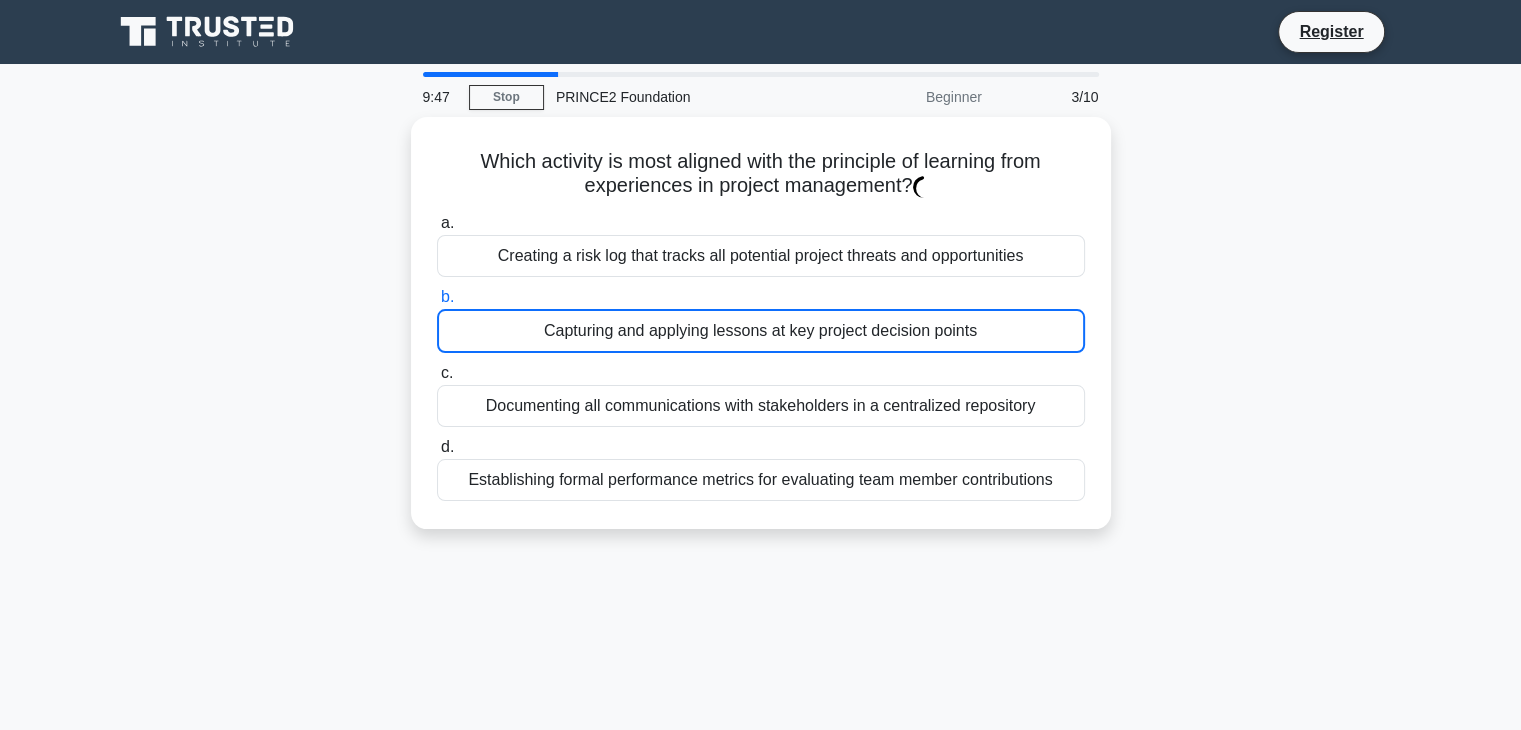 click on "Capturing and applying lessons at key project decision points" at bounding box center (761, 331) 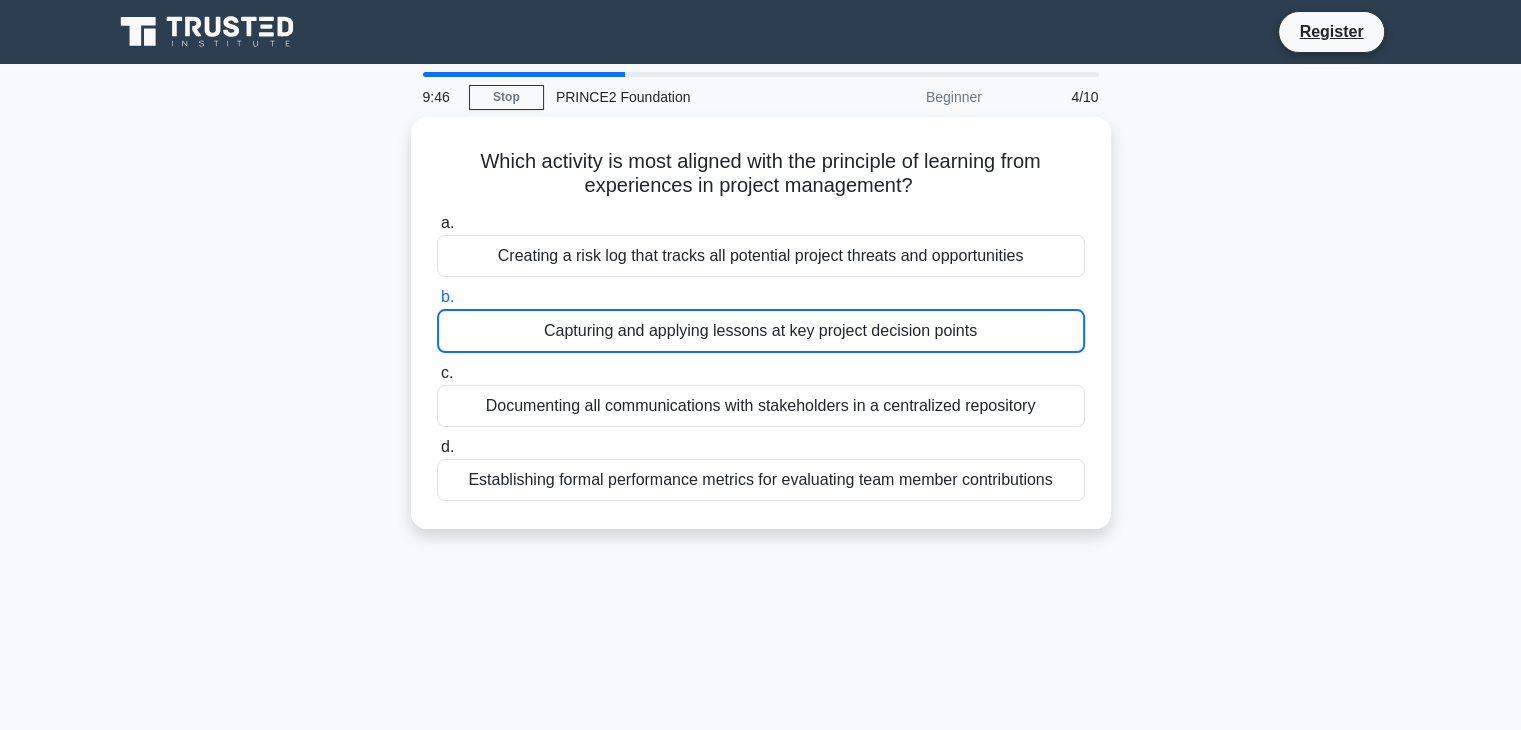 click on "Capturing and applying lessons at key project decision points" at bounding box center [761, 331] 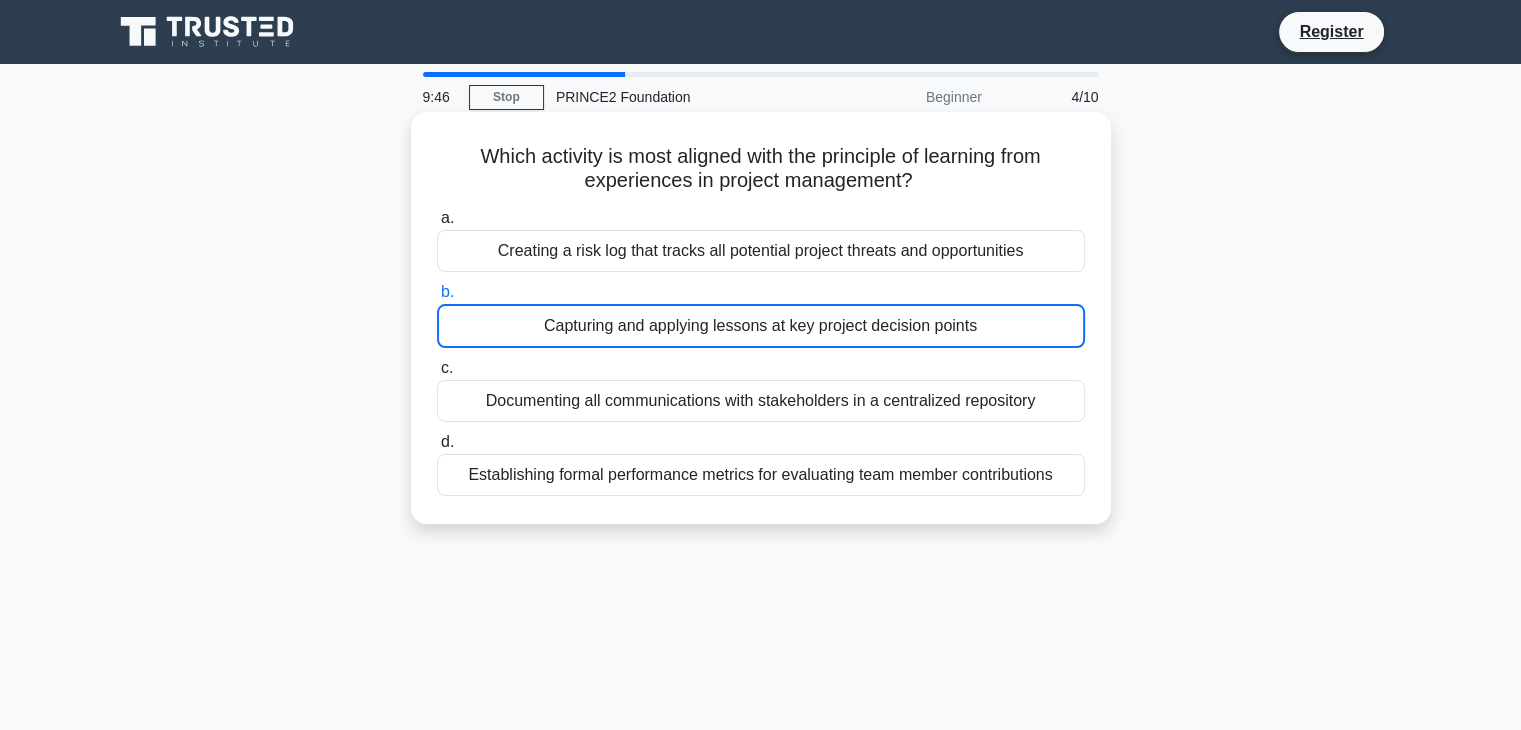 drag, startPoint x: 686, startPoint y: 324, endPoint x: 675, endPoint y: 375, distance: 52.17279 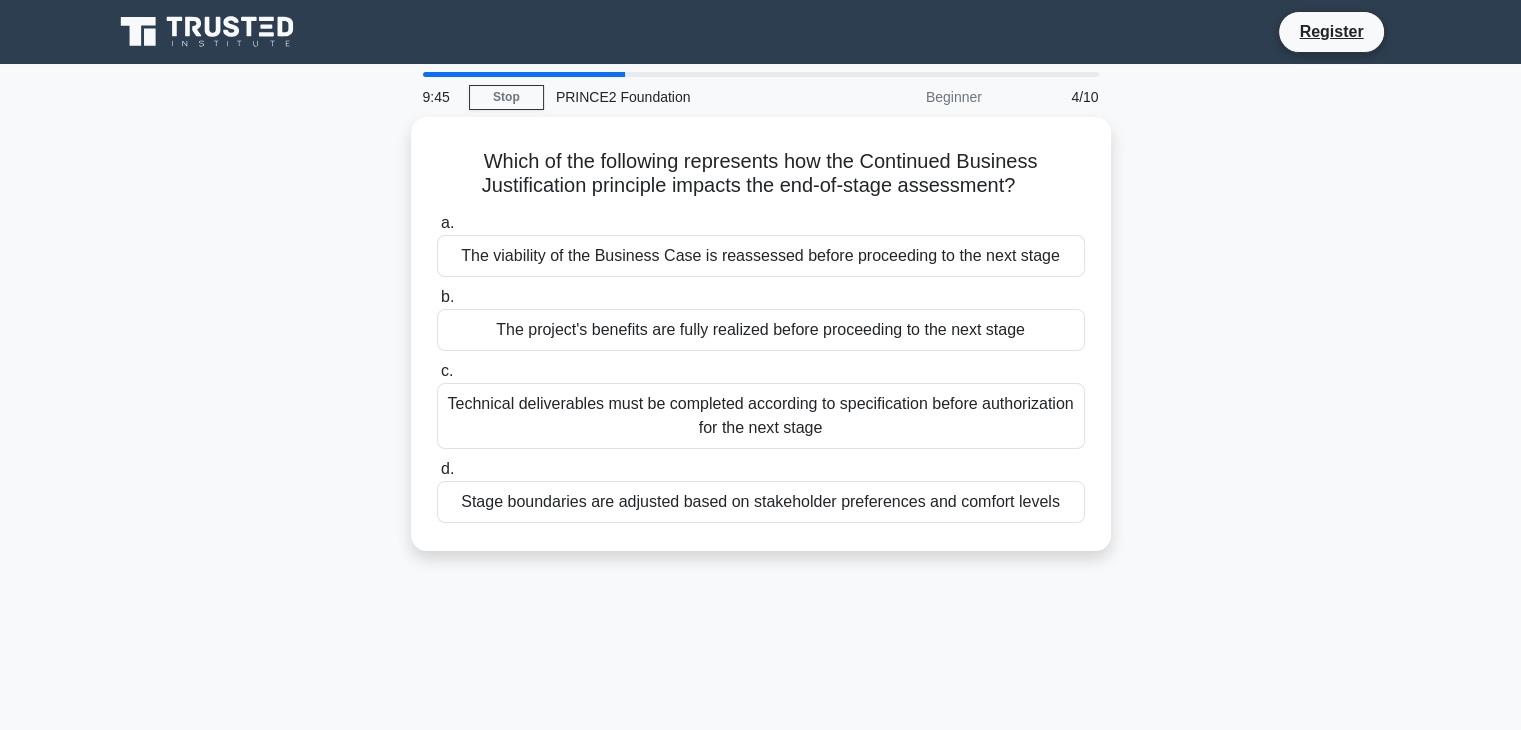click on "c.
Technical deliverables must be completed according to specification before authorization for the next stage" at bounding box center (761, 404) 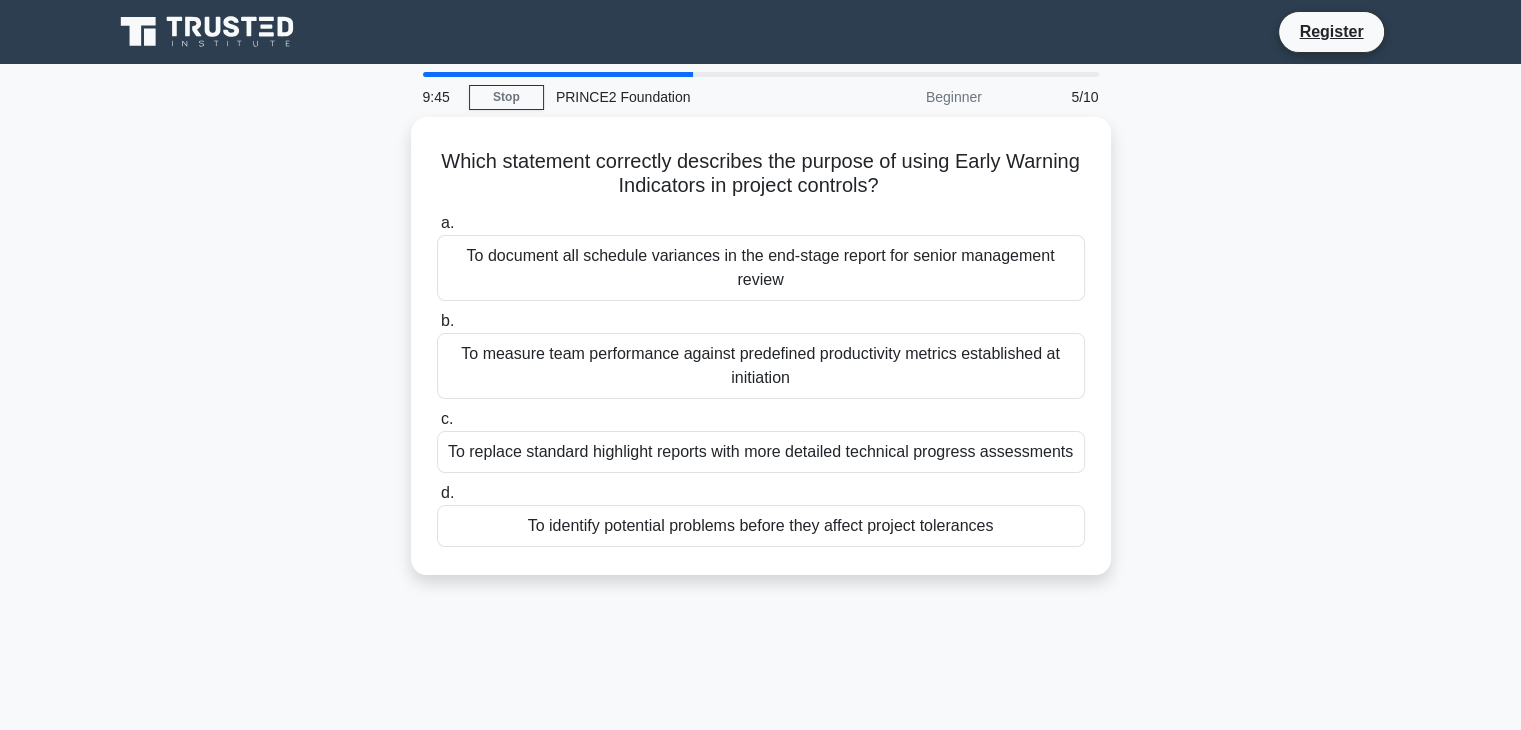 click on "To measure team performance against predefined productivity metrics established at initiation" at bounding box center [761, 366] 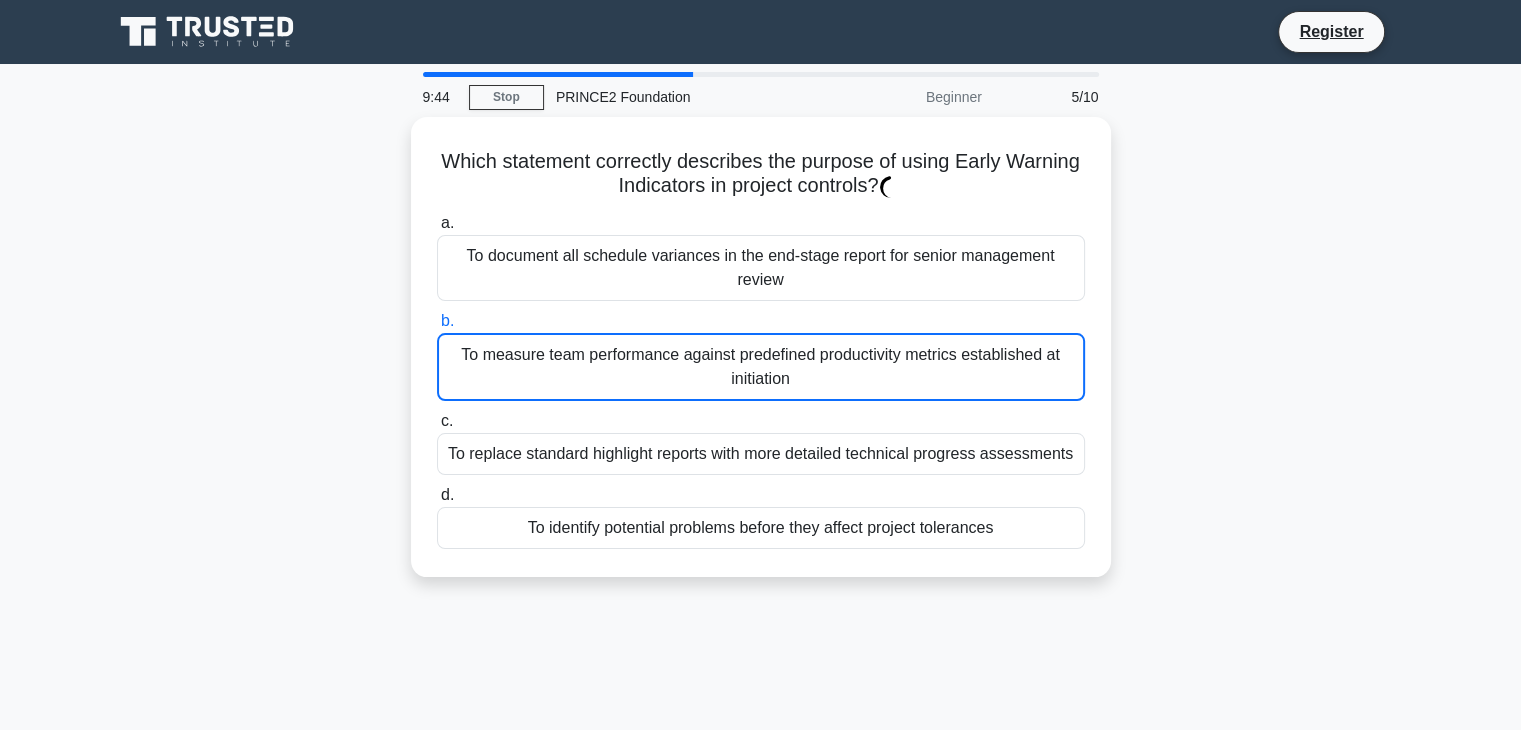 click on "To measure team performance against predefined productivity metrics established at initiation" at bounding box center (761, 367) 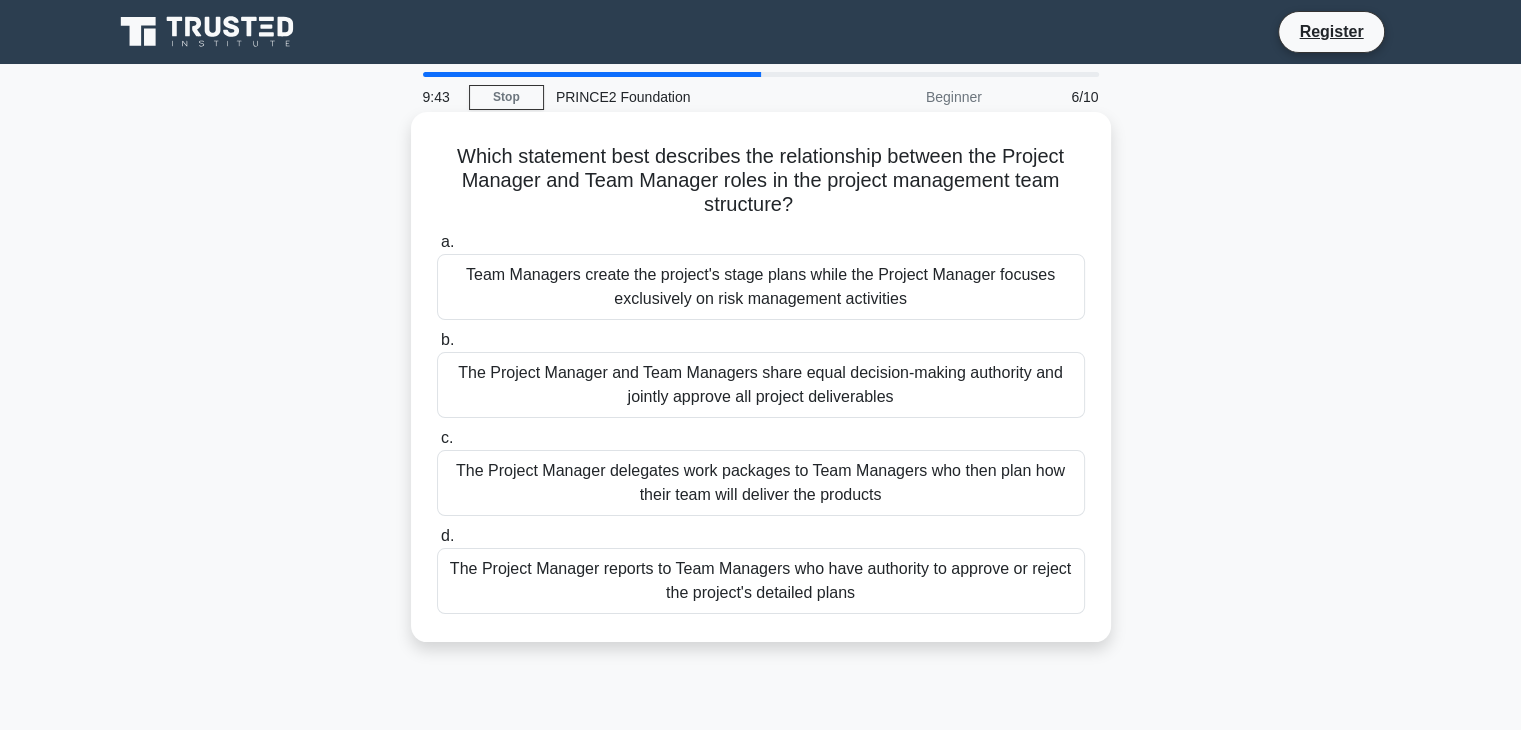 click on "a.
Team Managers create the project's stage plans while the Project Manager focuses exclusively on risk management activities
b.
c." at bounding box center [761, 422] 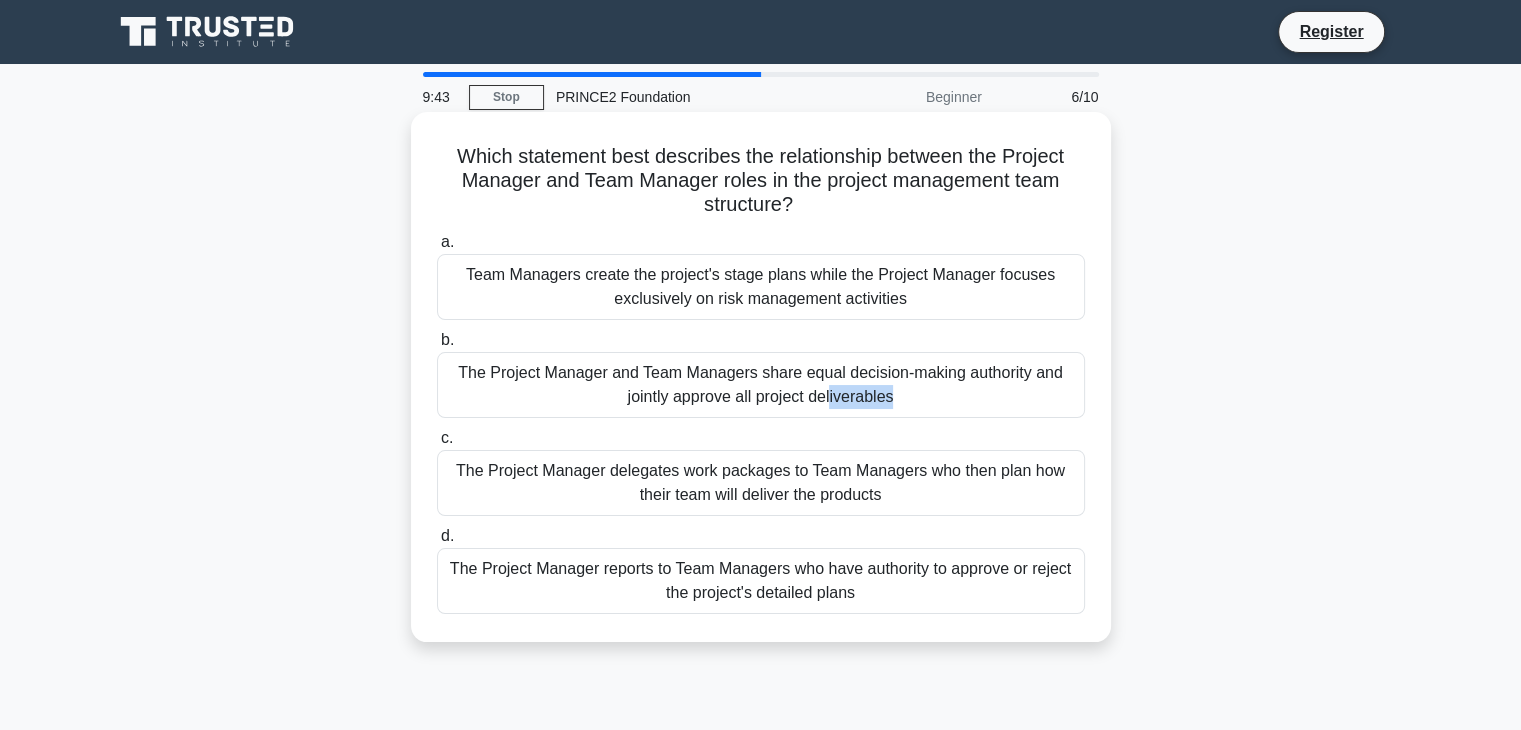 click on "a.
Team Managers create the project's stage plans while the Project Manager focuses exclusively on risk management activities
b.
c." at bounding box center (761, 422) 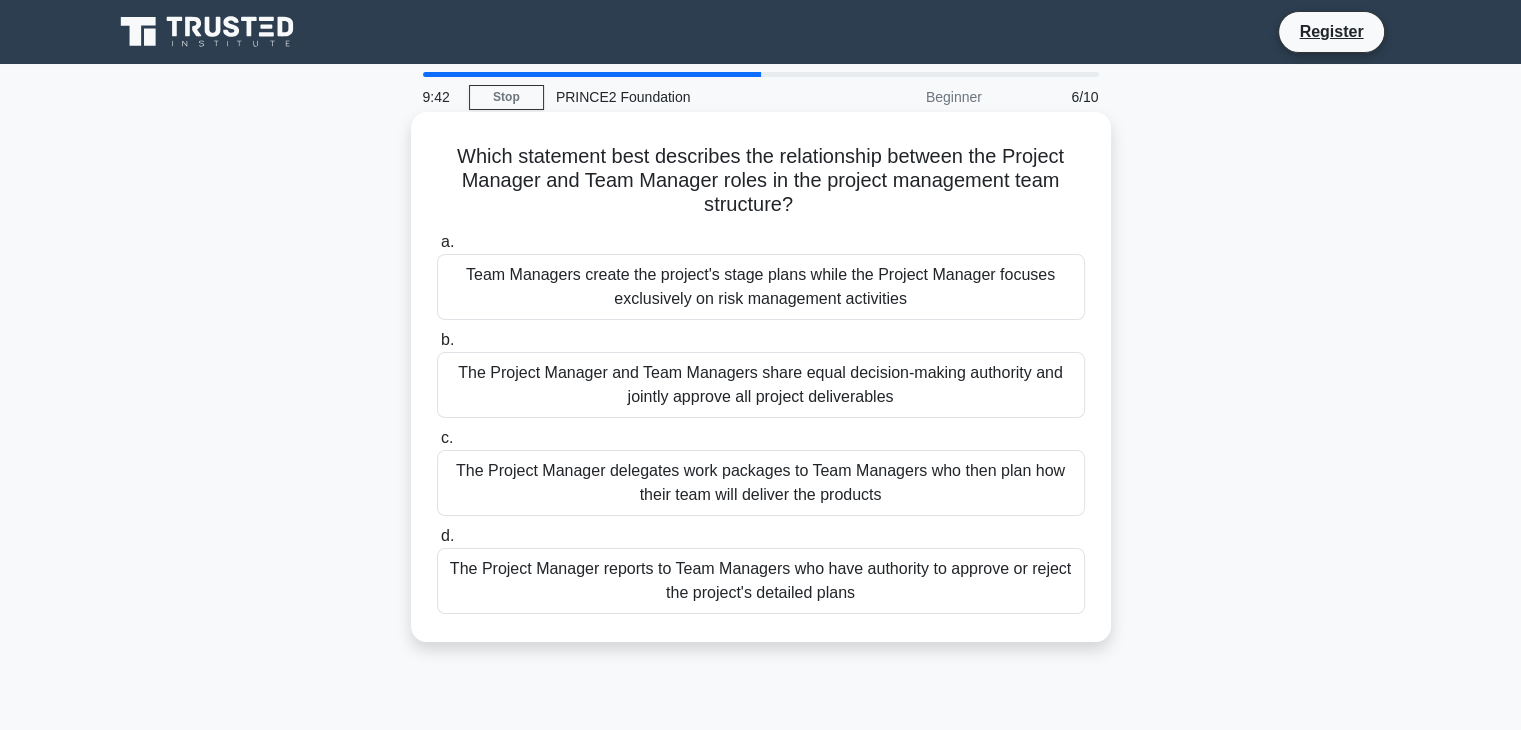 click on "The Project Manager delegates work packages to Team Managers who then plan how their team will deliver the products" at bounding box center [761, 483] 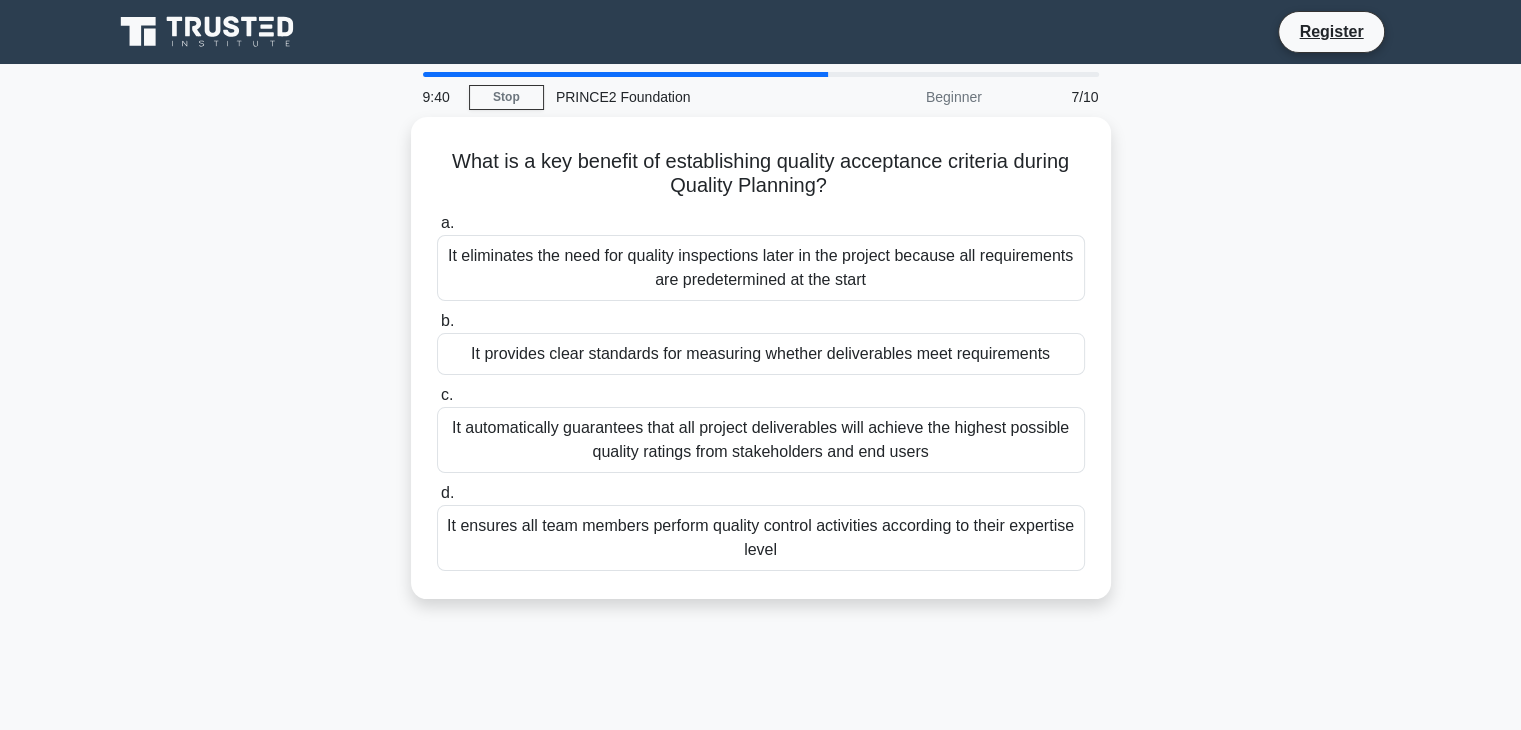 click on "a.
It eliminates the need for quality inspections later in the project because all requirements are predetermined at the start
b.
c.
d." at bounding box center [761, 391] 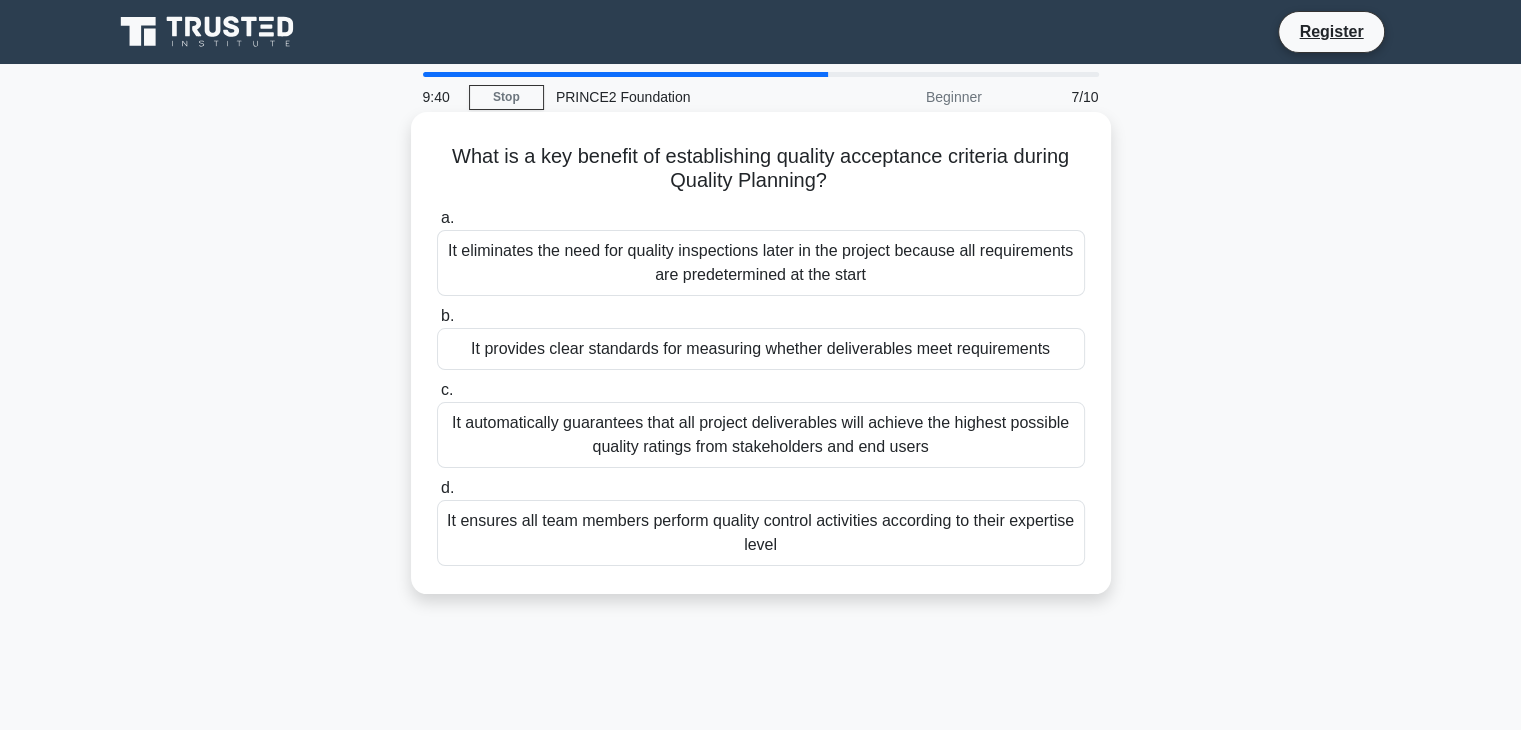 click on "It automatically guarantees that all project deliverables will achieve the highest possible quality ratings from stakeholders and end users" at bounding box center (761, 435) 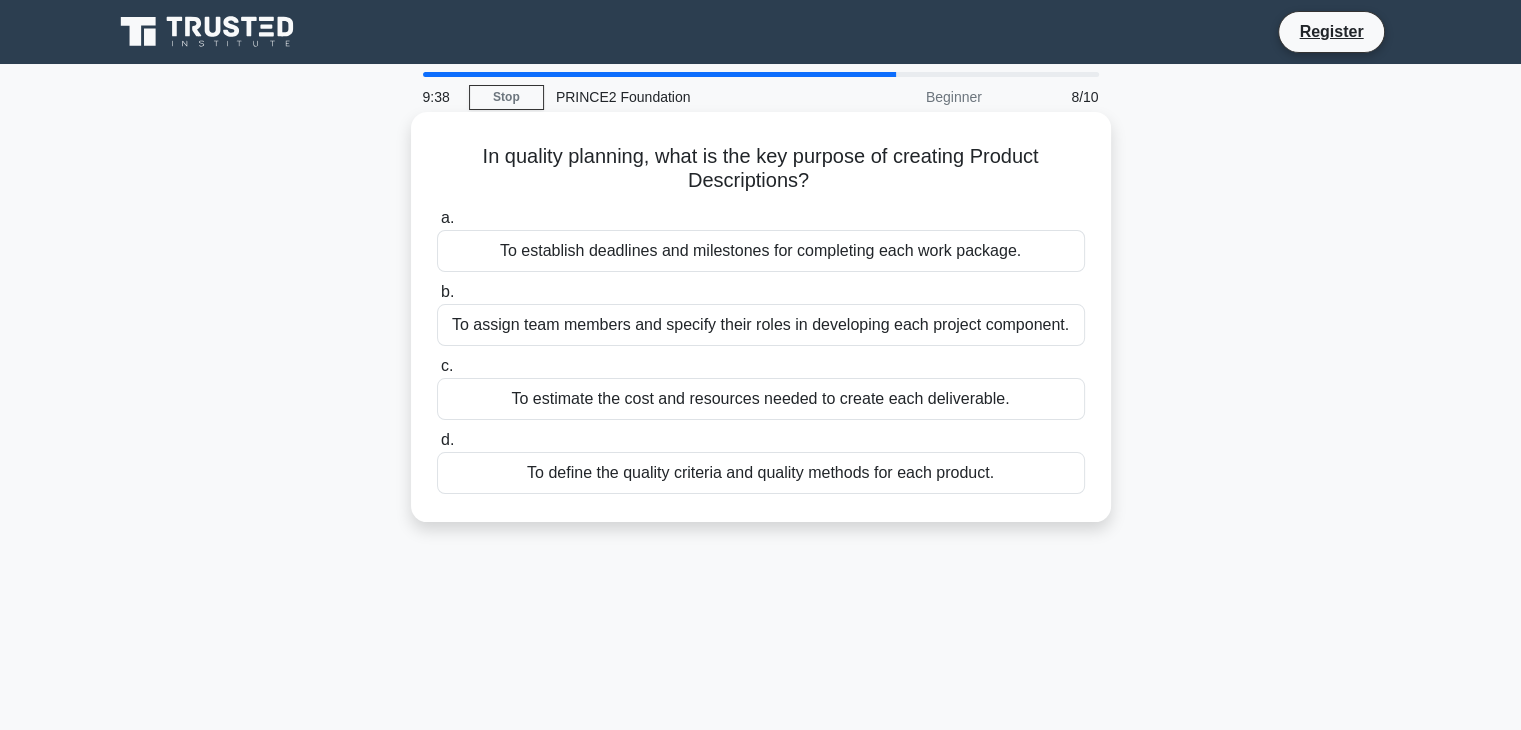click on "To estimate the cost and resources needed to create each deliverable." at bounding box center (761, 399) 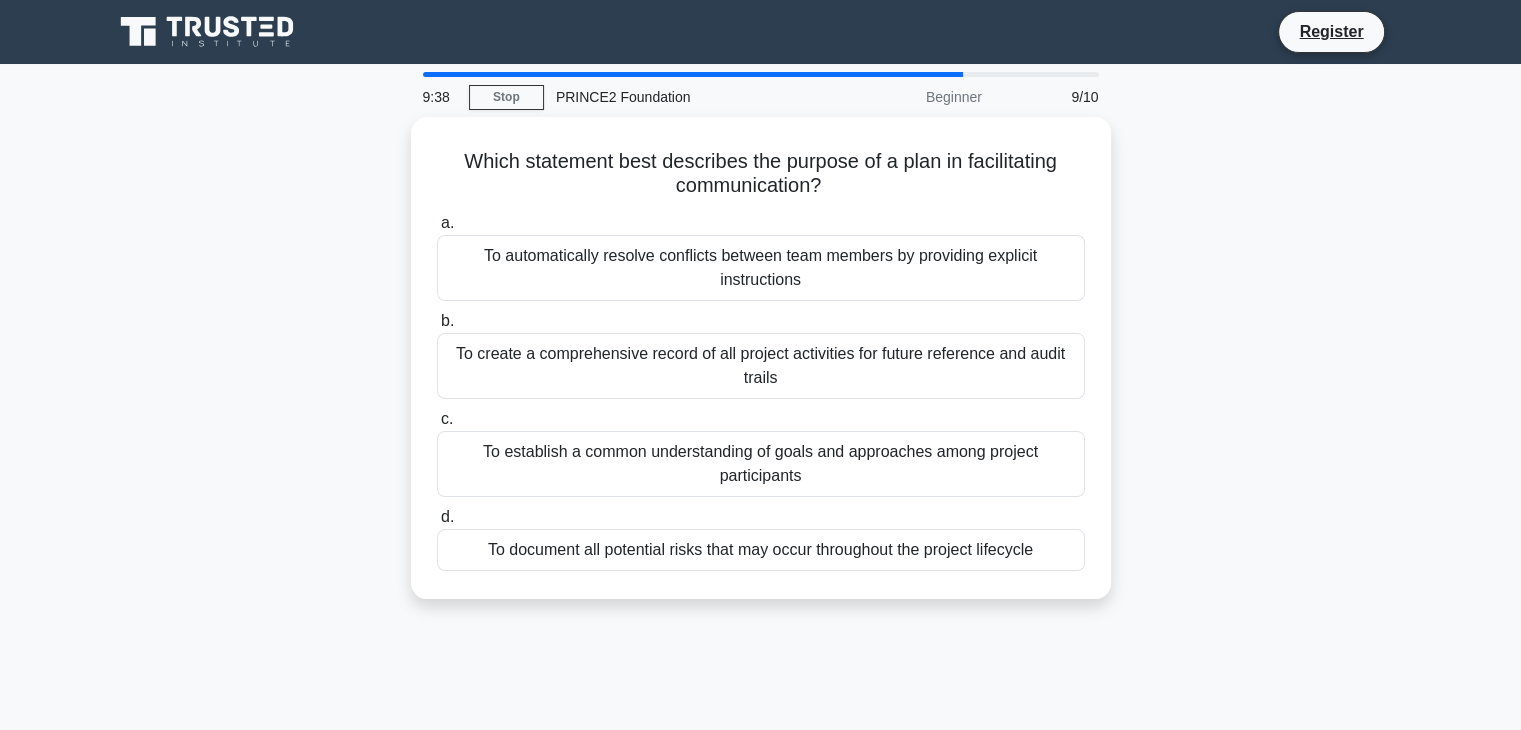 click on "To create a comprehensive record of all project activities for future reference and audit trails" at bounding box center (761, 366) 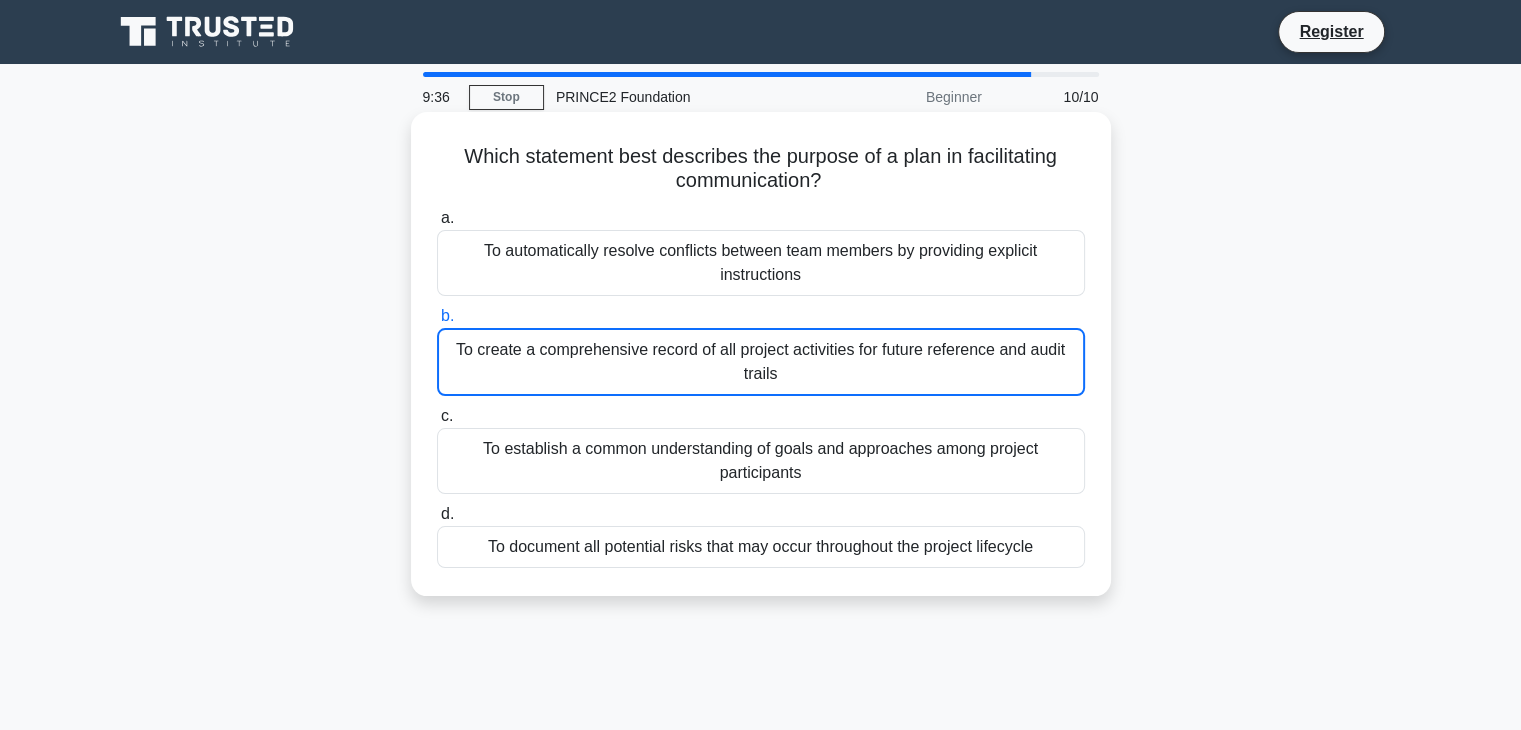 drag, startPoint x: 688, startPoint y: 388, endPoint x: 694, endPoint y: 328, distance: 60.299255 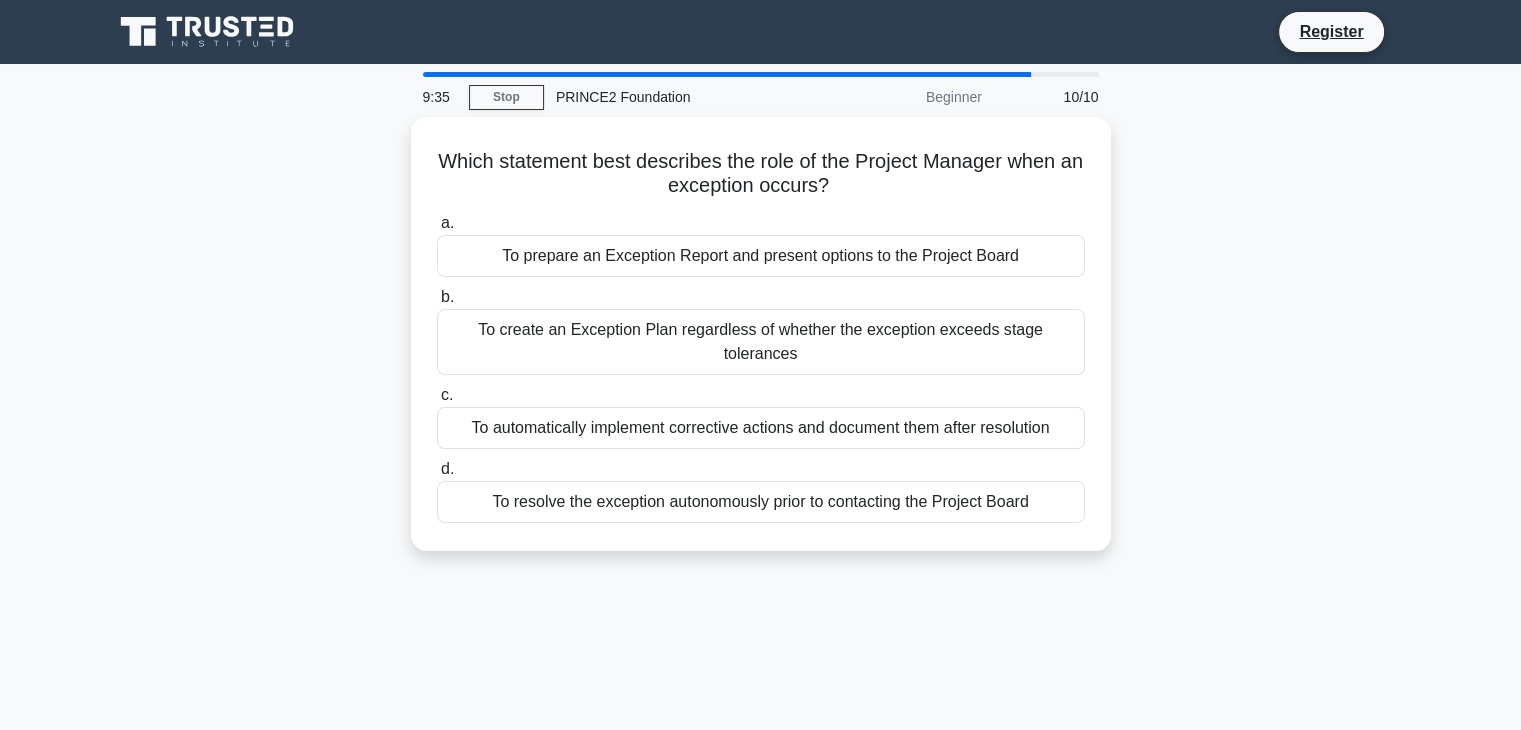 click on "To create an Exception Plan regardless of whether the exception exceeds stage tolerances" at bounding box center [761, 342] 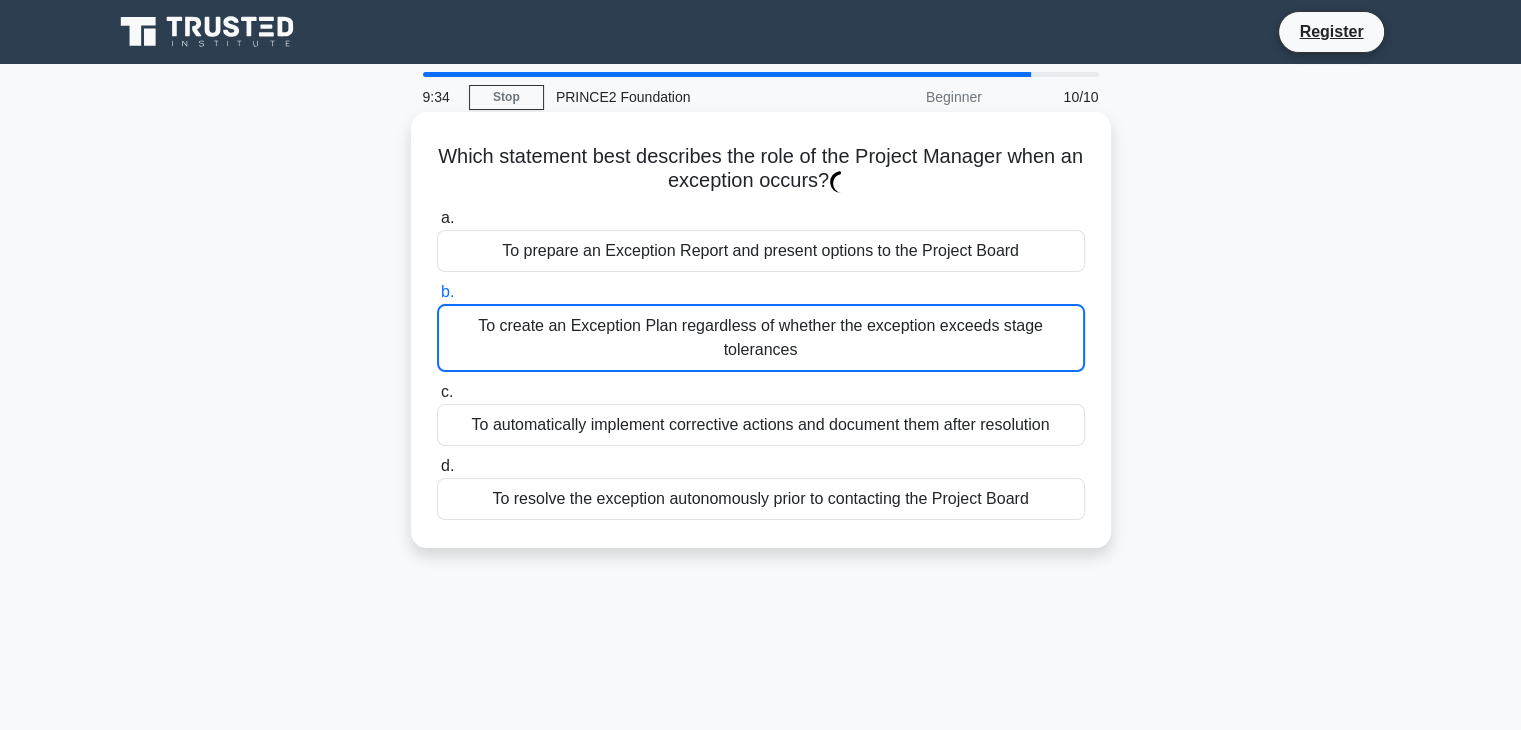 click on "c.
To automatically implement corrective actions and document them after resolution" at bounding box center [761, 413] 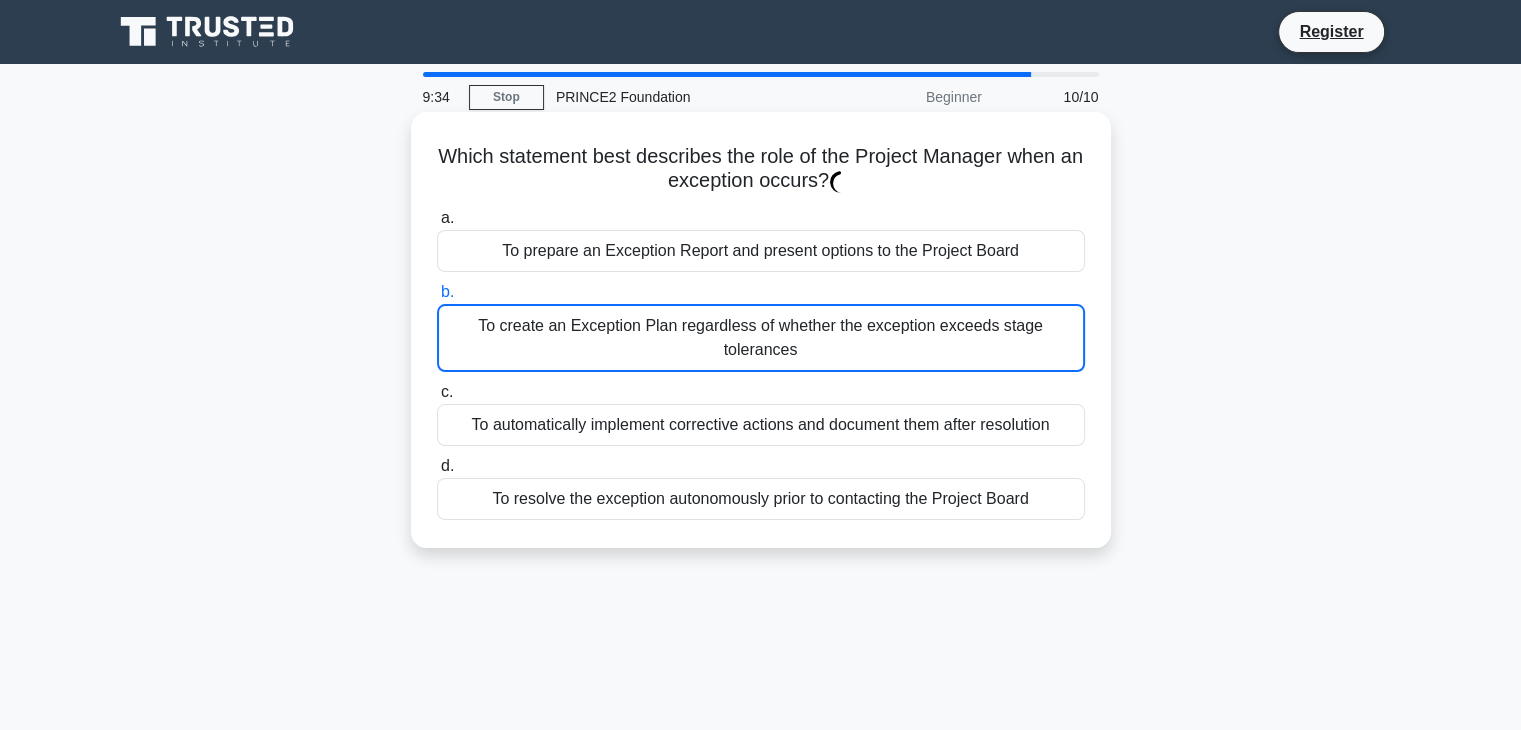 click on "c.
To automatically implement corrective actions and document them after resolution" at bounding box center (437, 392) 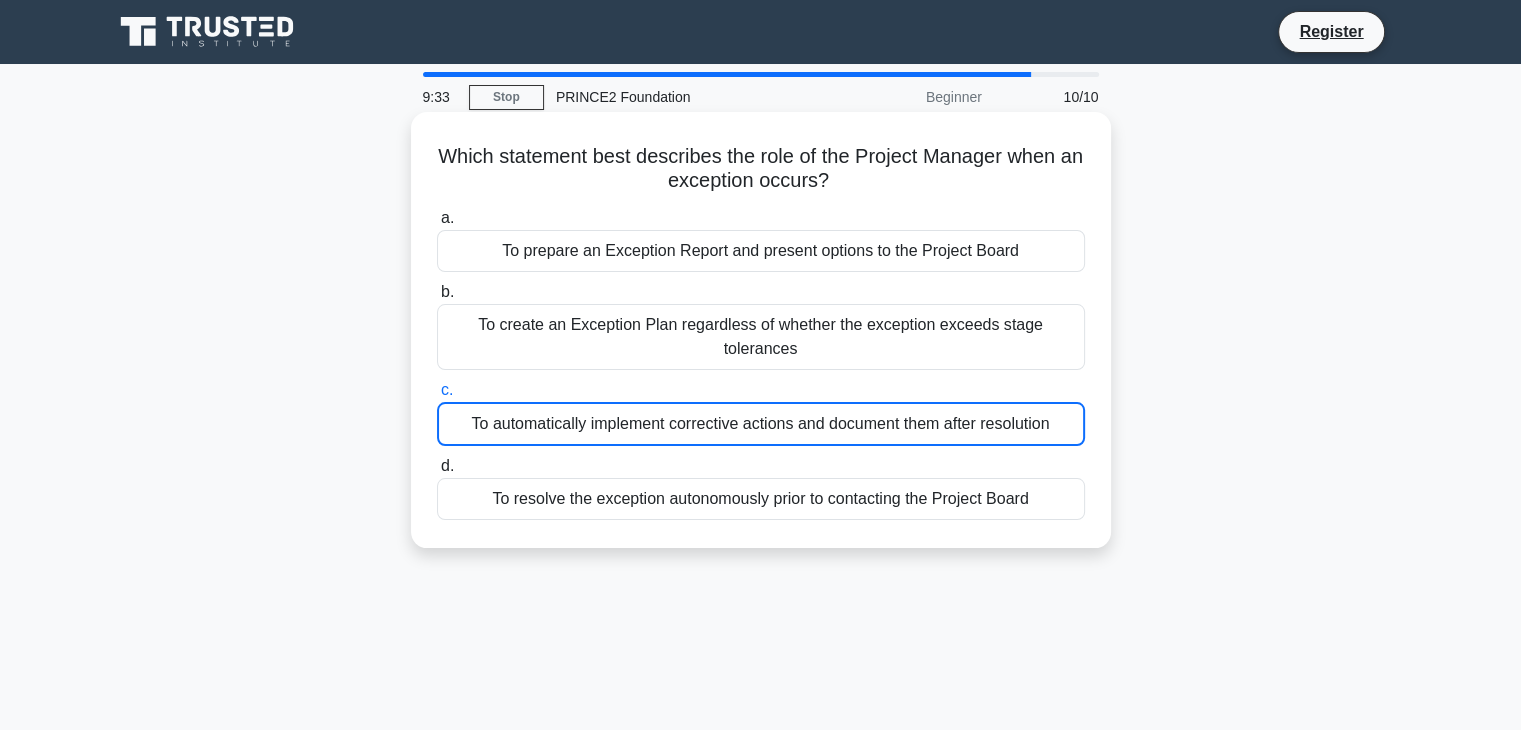 click on "d.
To resolve the exception autonomously prior to contacting the Project Board" at bounding box center (761, 487) 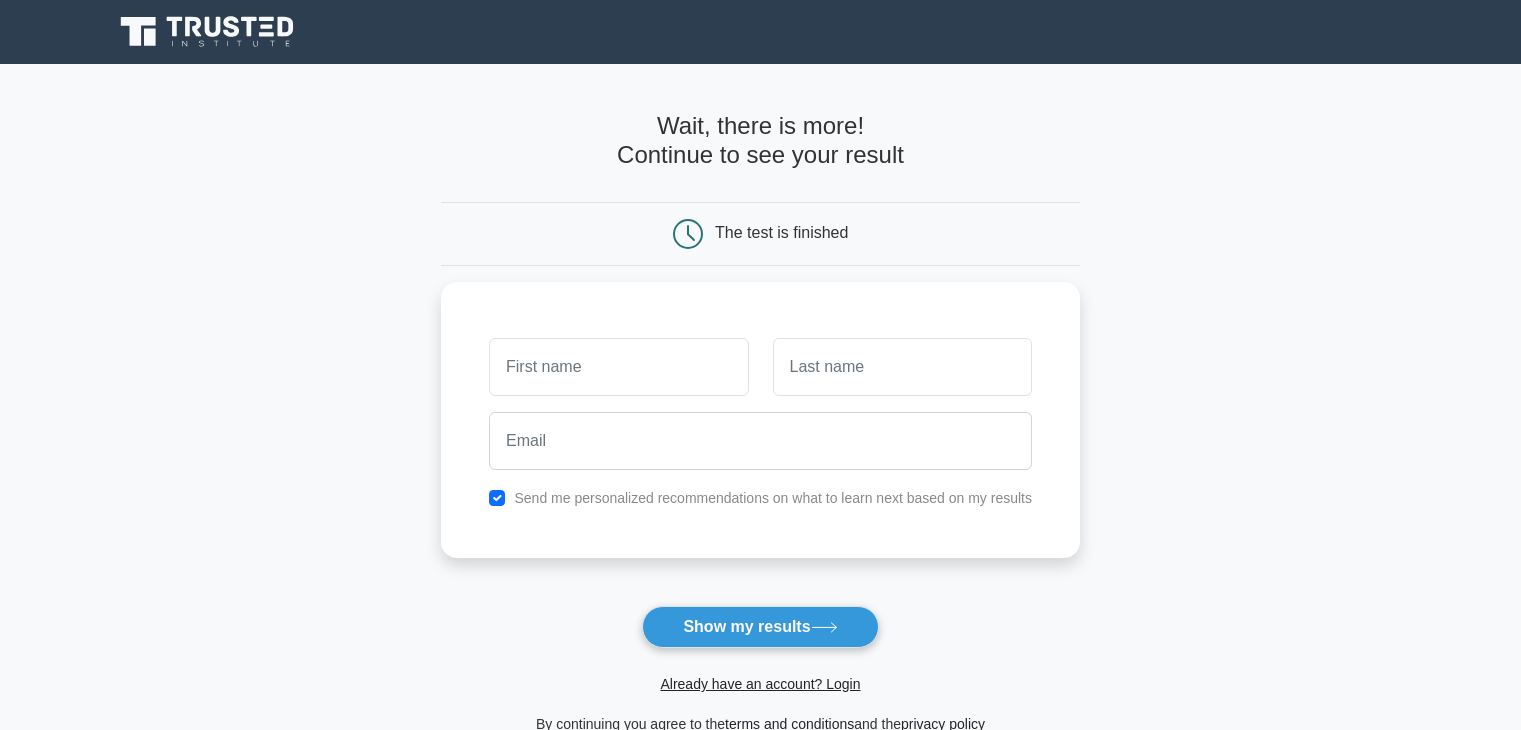 scroll, scrollTop: 0, scrollLeft: 0, axis: both 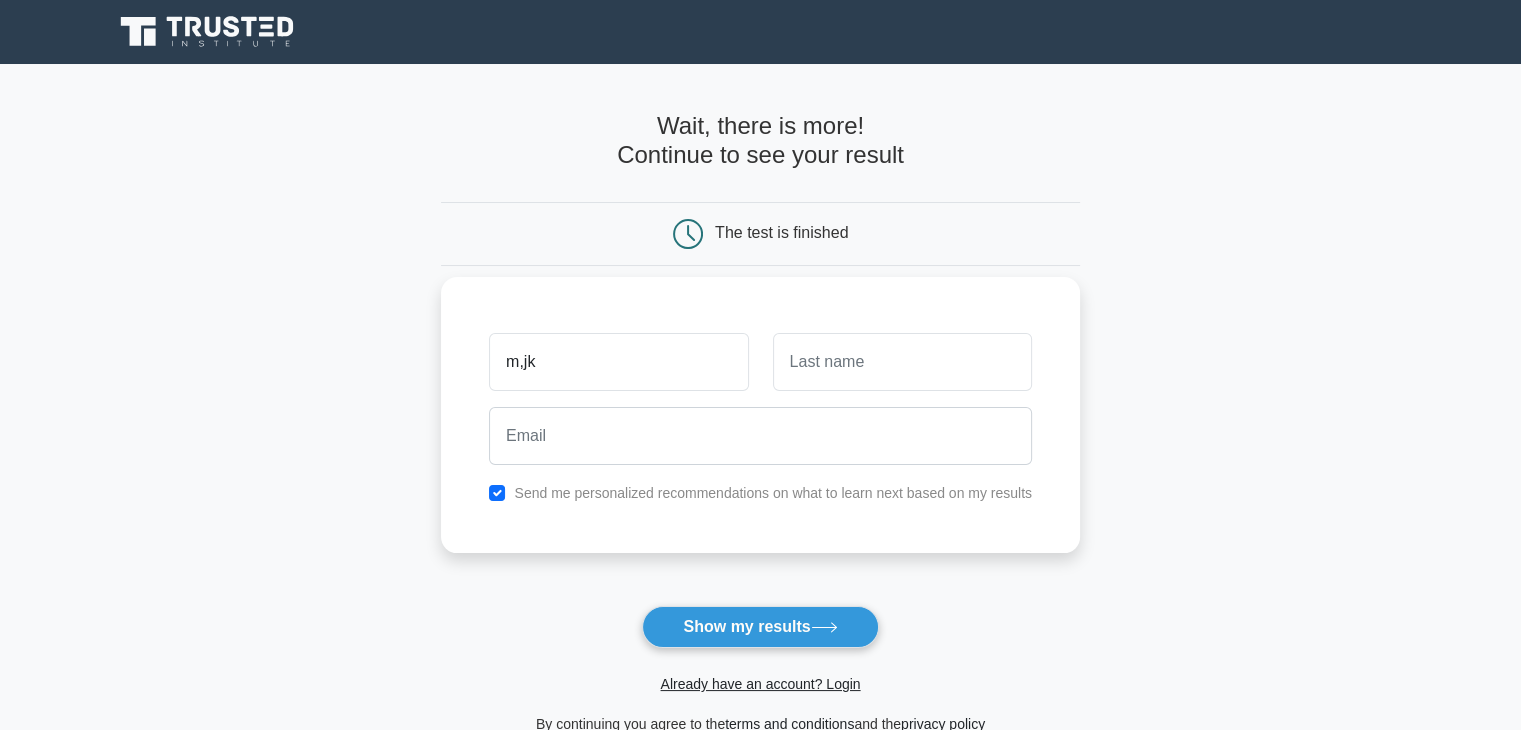 type on "m,jk" 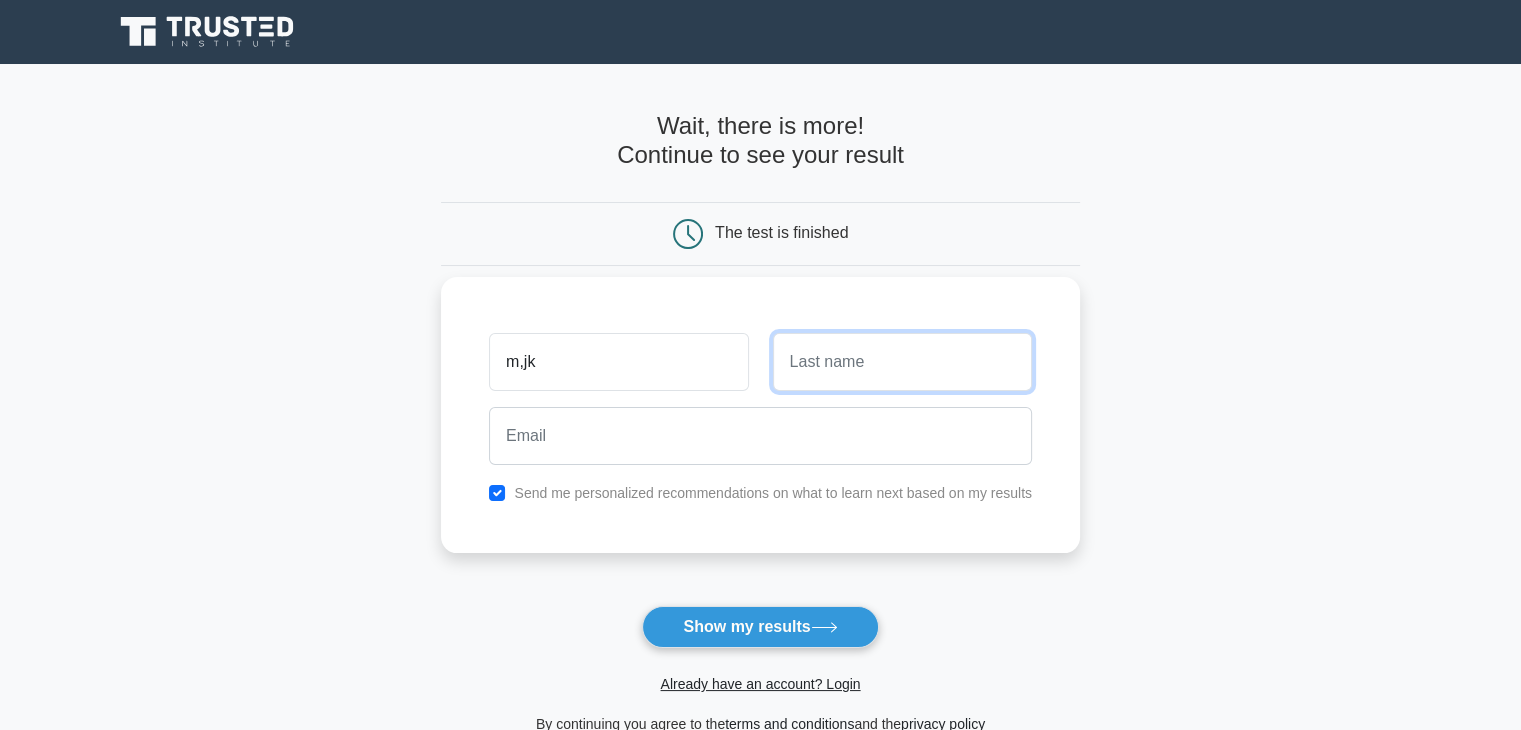 click at bounding box center (902, 362) 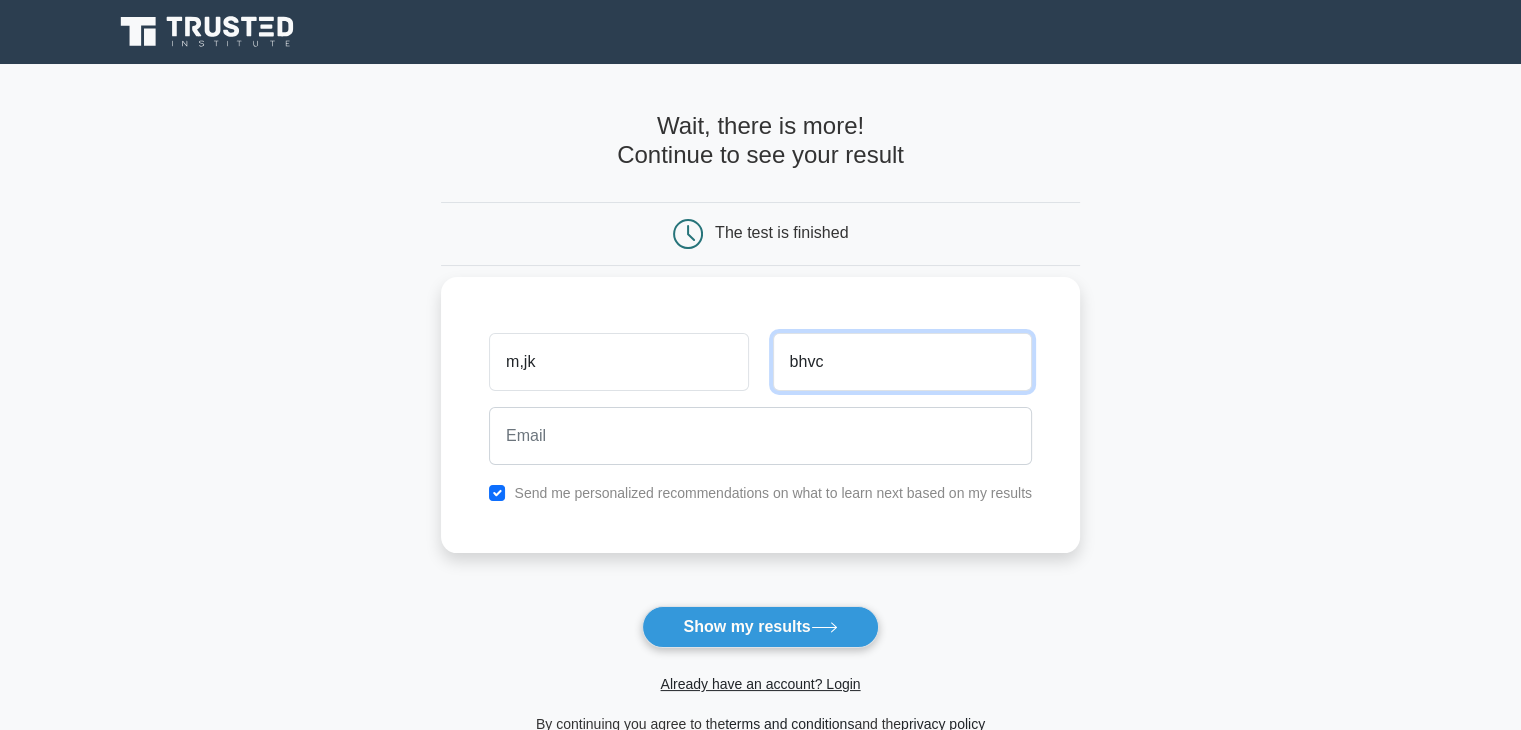type on "bhvc" 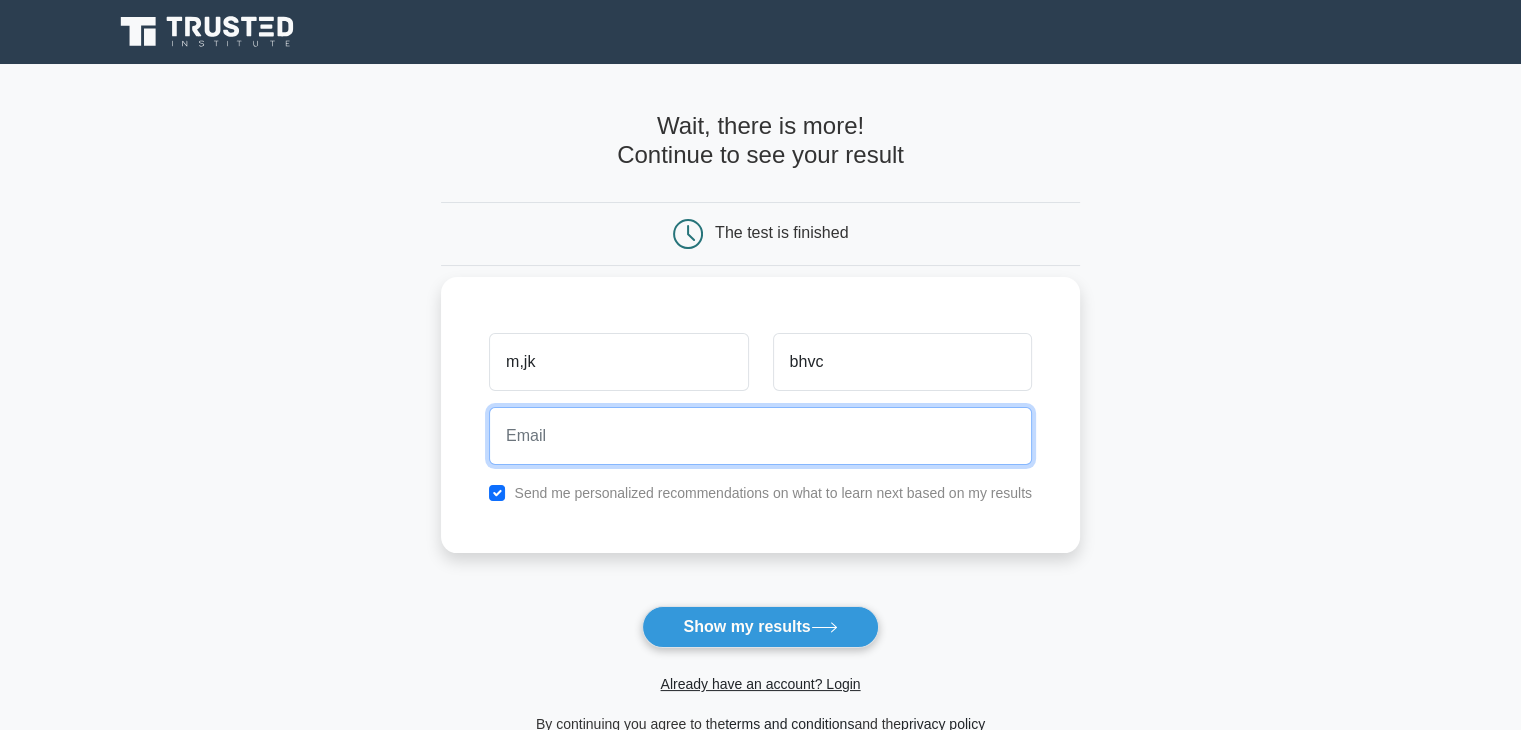 click at bounding box center (760, 436) 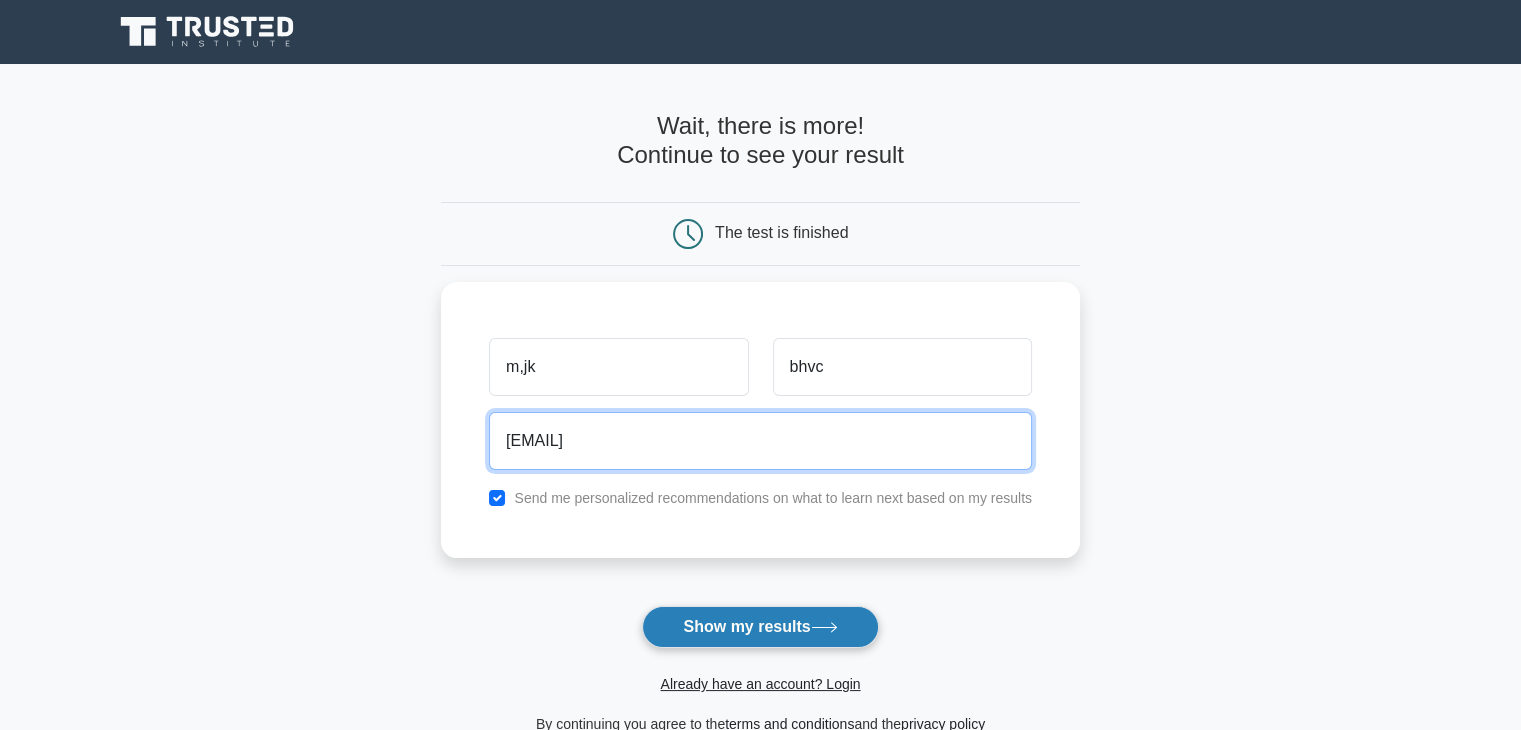 type on "[EMAIL]" 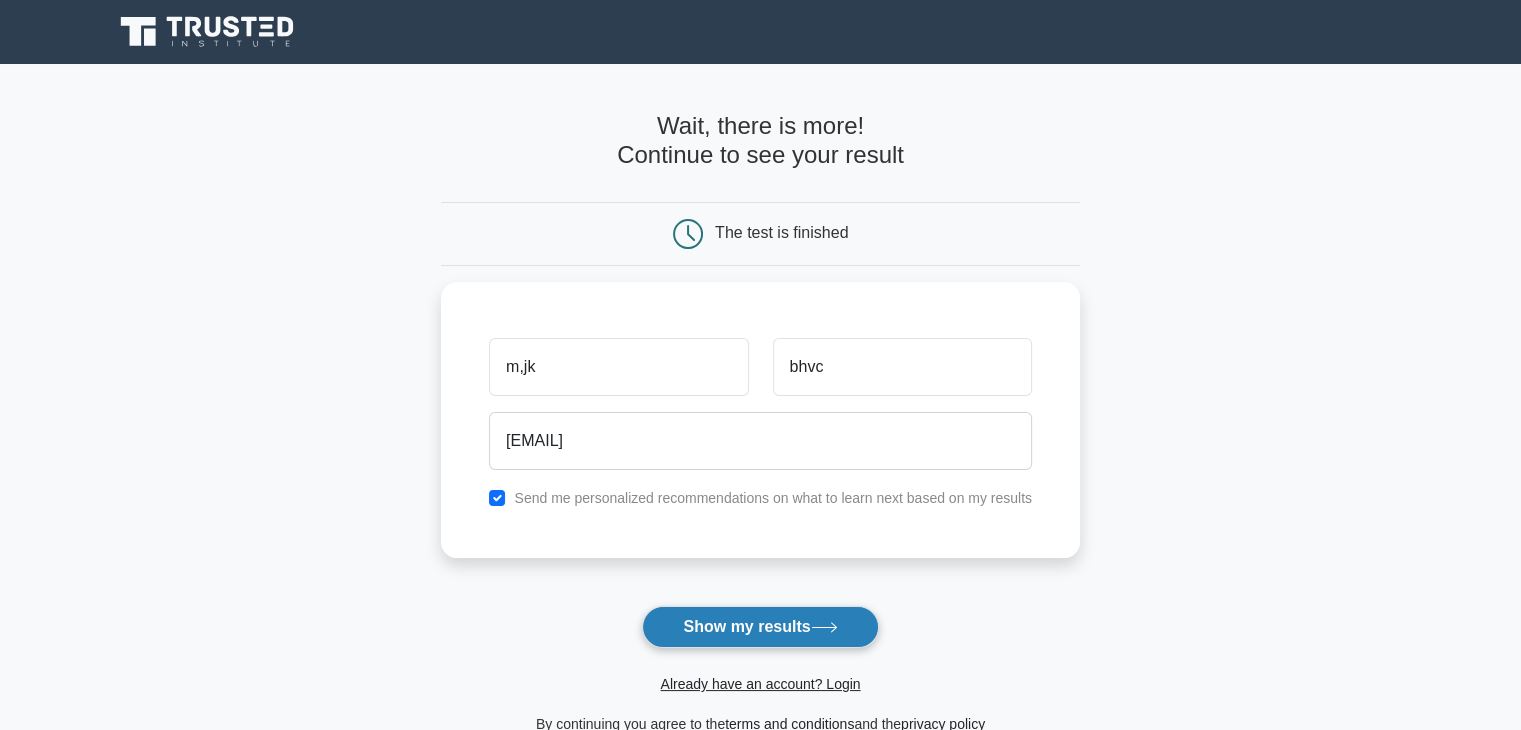 click on "Show my results" at bounding box center (760, 627) 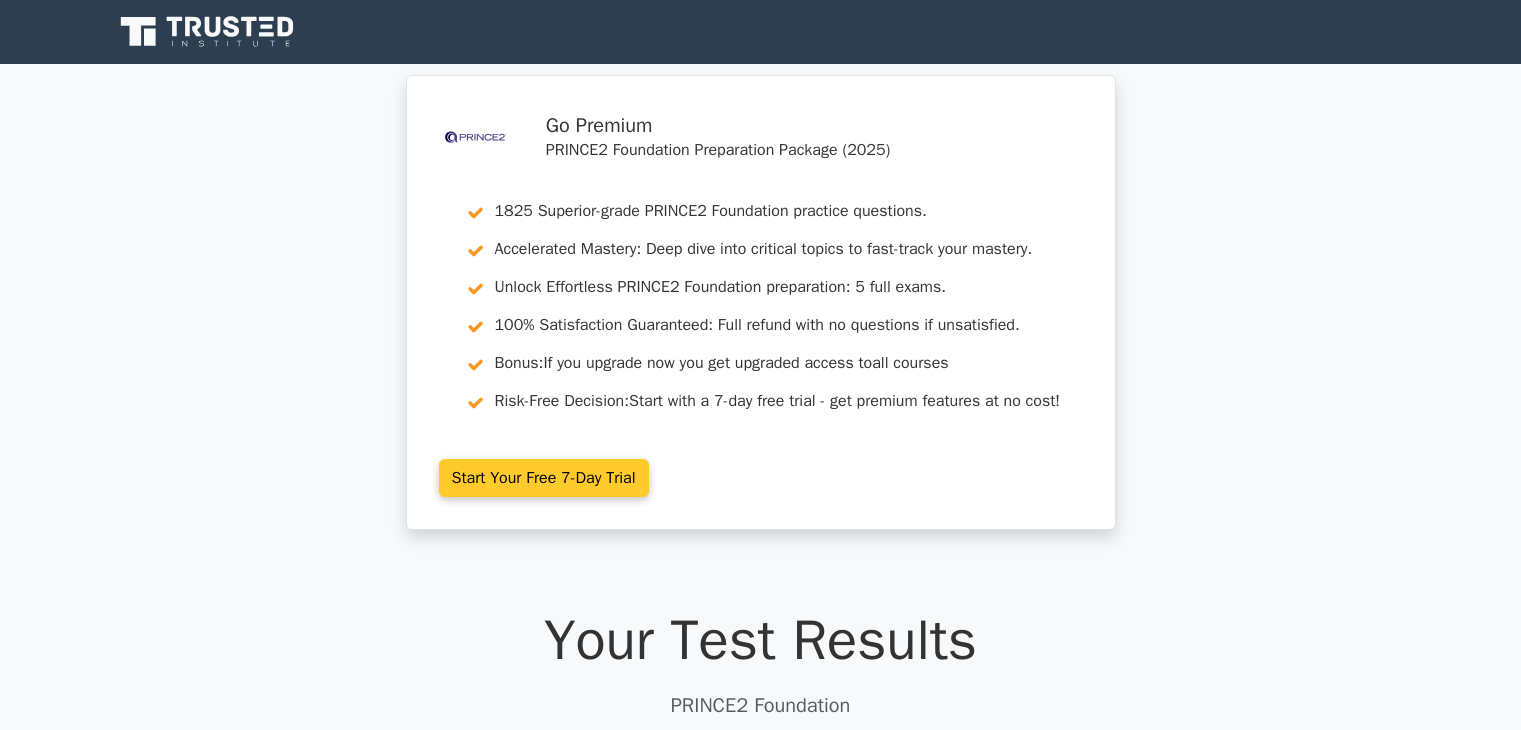 scroll, scrollTop: 0, scrollLeft: 0, axis: both 